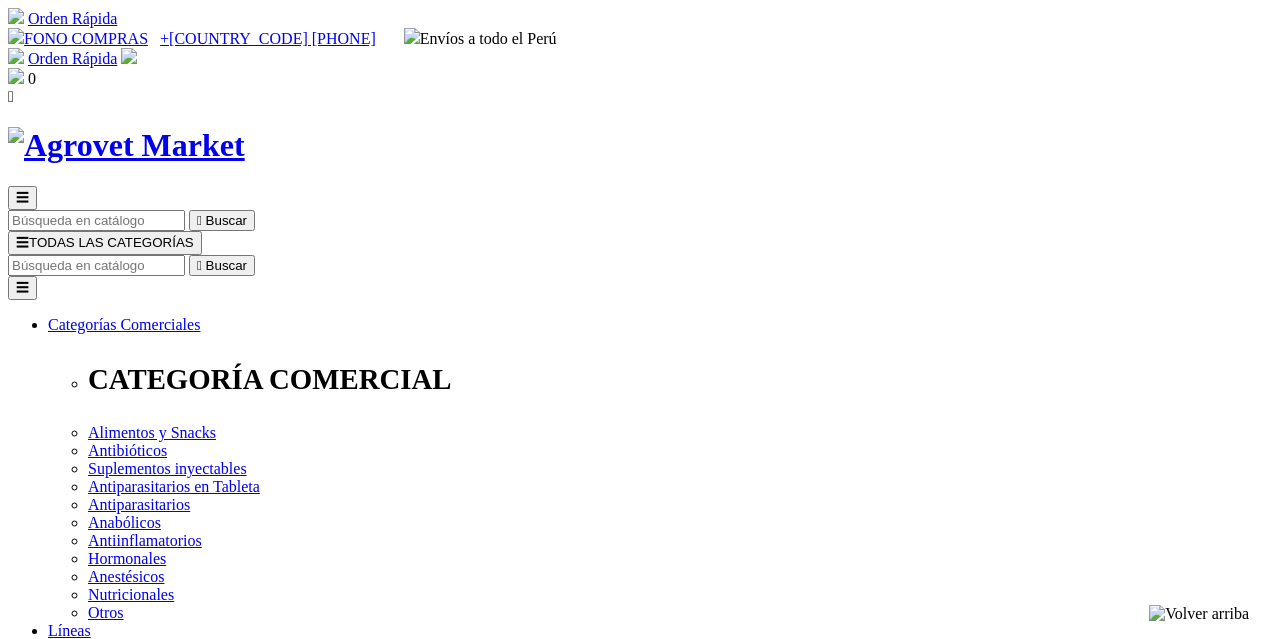 scroll, scrollTop: 0, scrollLeft: 0, axis: both 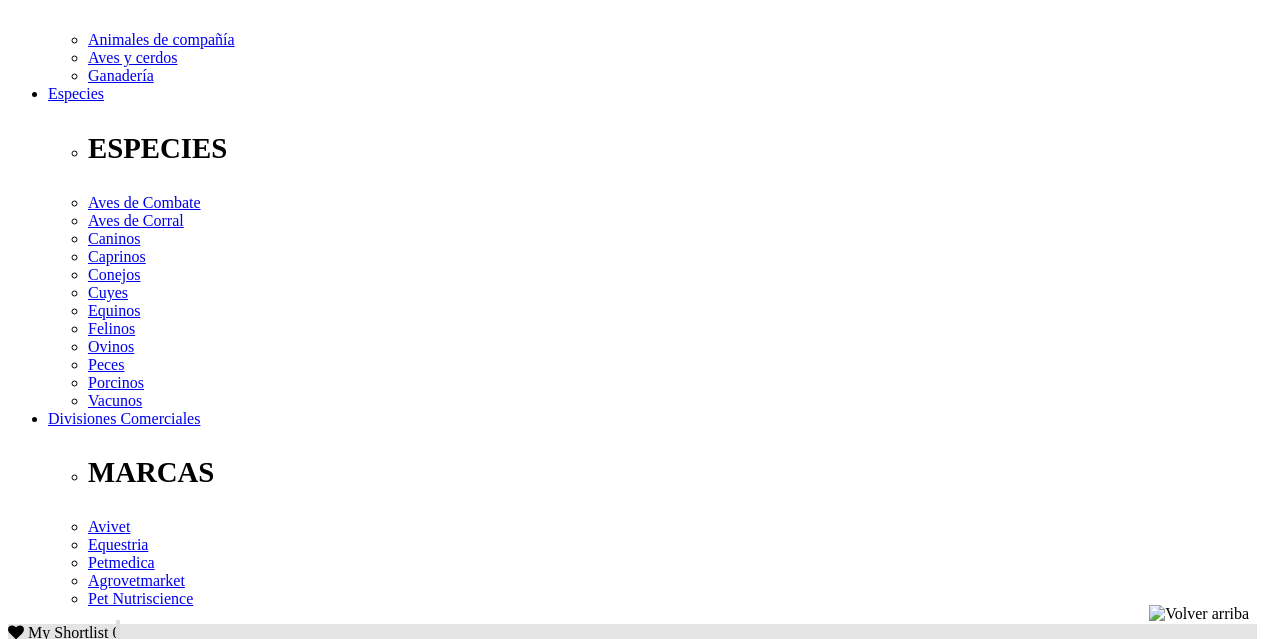 click on "Indicaciones" at bounding box center [88, 2455] 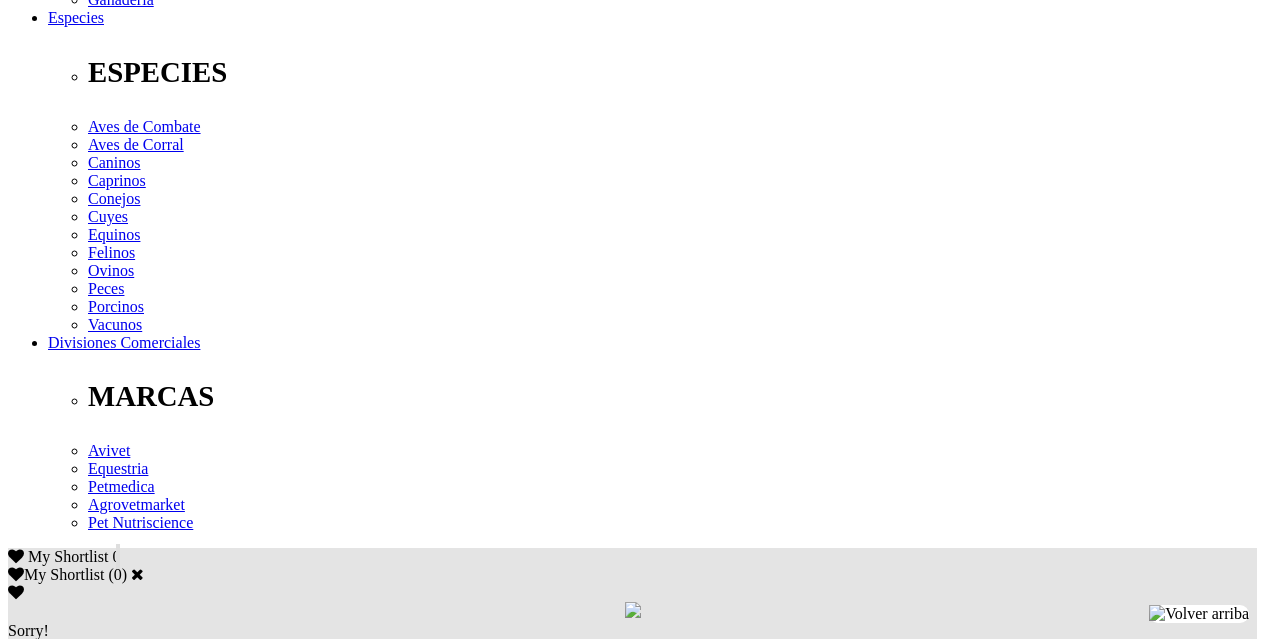 scroll, scrollTop: 800, scrollLeft: 0, axis: vertical 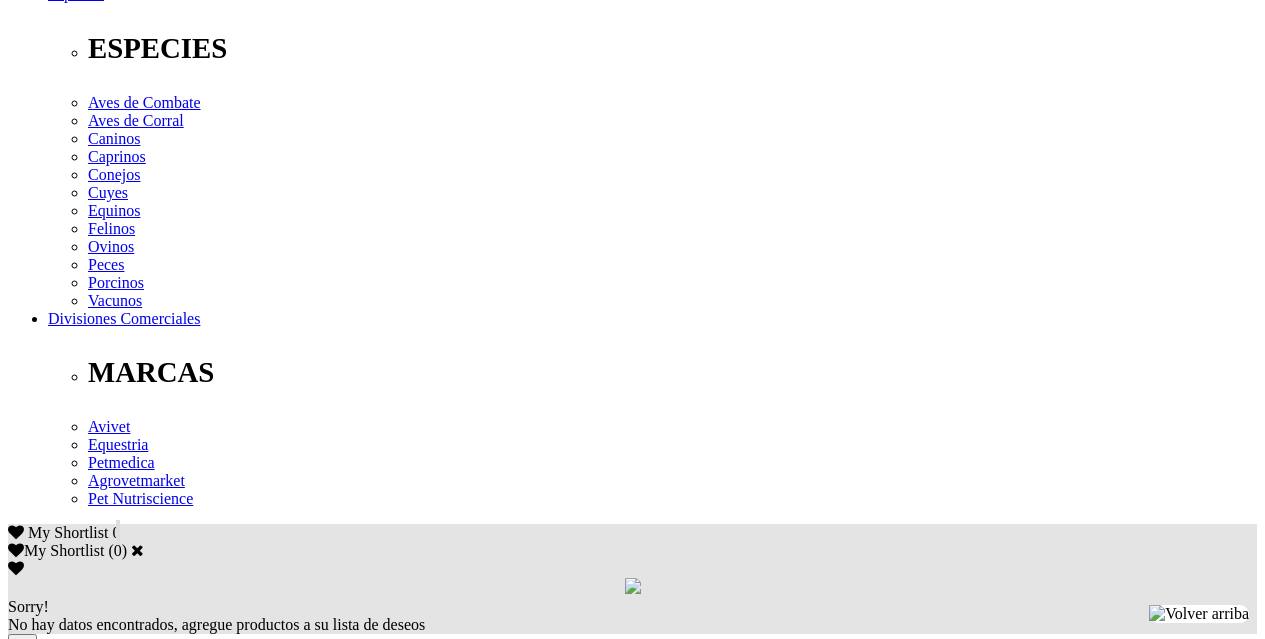 click on "Indicado para la prevención y tratamiento de la infestación por pulgas, garrapatas, ácaros y piojos en gatos. Colabora en la prevención y/o tratamiento de todas las enfermedades y zoonosis que estos producen y/o transmiten. Acción adulticida en animales infestados y prevención de nuevas infestaciones durante por lo menos un mes. Eficaz sobre  Ctenocephalides felis  y  Ctenocephalides canis . Interfiere en la eclosión de huevos y en la inhibición de la transformación de pulgas inmaduras en adultas, evitando la reproducción de las pulgas durante por lo menos 60 días. Actúa sobre  Rhipicephalus sanguineus ,  Ixodes ricinus, Ioxedes scapularis, Dermacentor variabilis  y  Dermacentor reticulatus . Acción piojicida (adulticida y larvicida):  Trichodectes canis . El fipronil ha demostrado tener acción contra  Otodectes cynotis." at bounding box center (632, 2496) 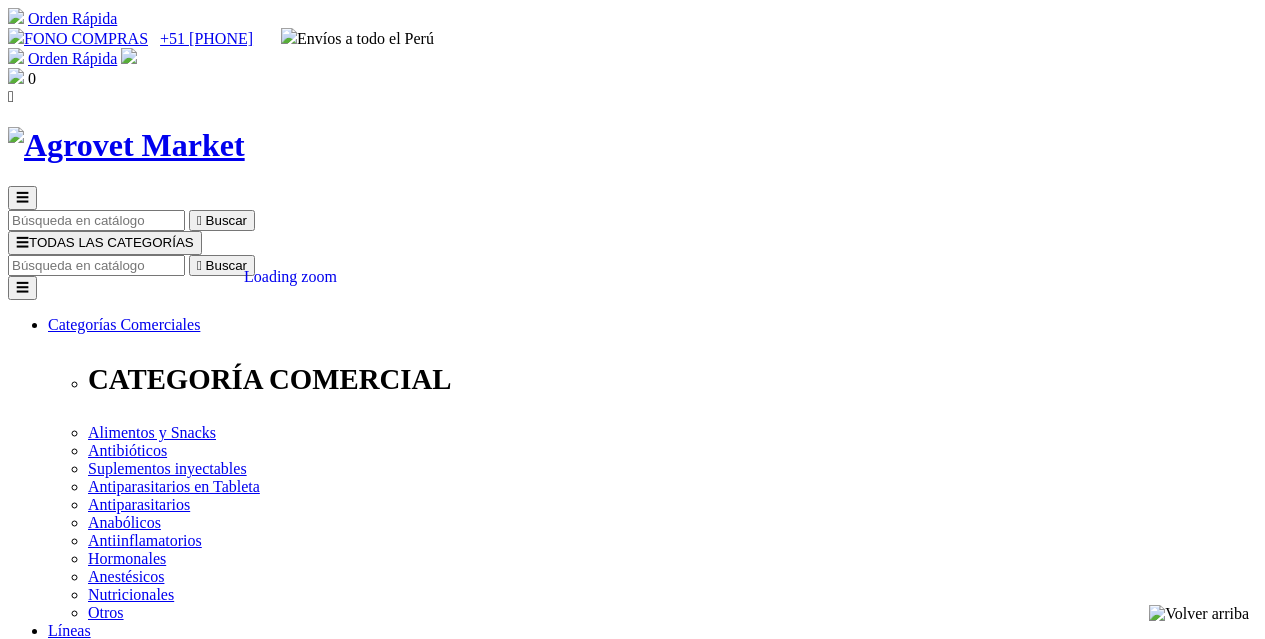 scroll, scrollTop: 0, scrollLeft: 0, axis: both 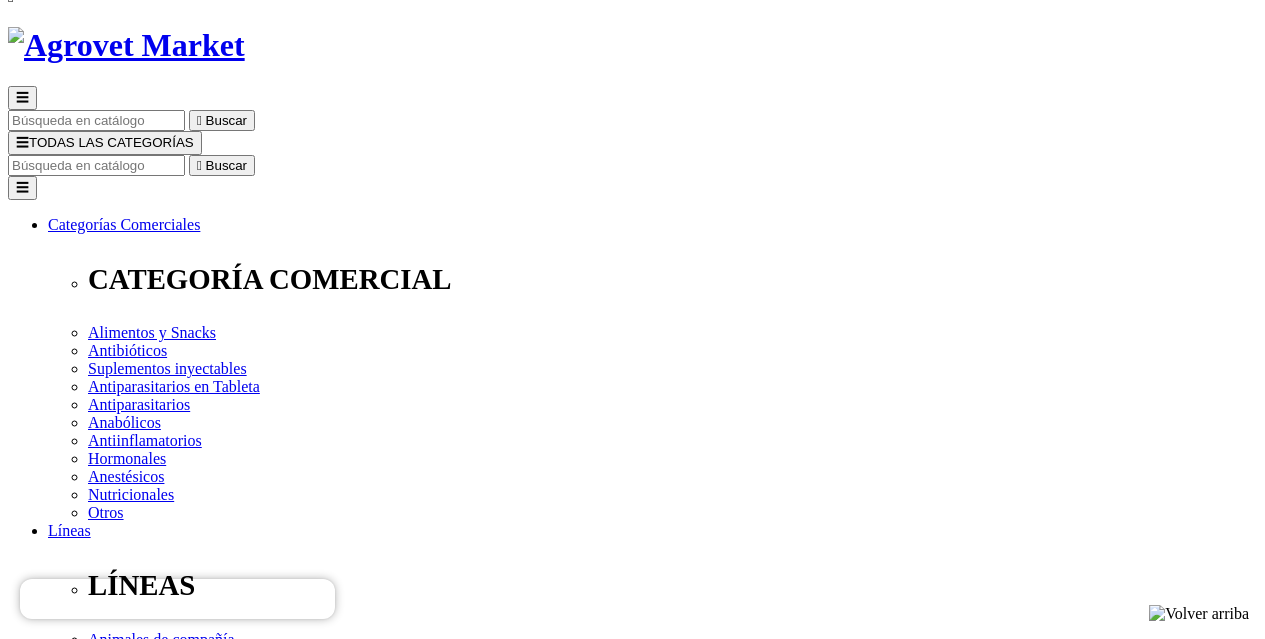 drag, startPoint x: 645, startPoint y: 411, endPoint x: 1052, endPoint y: 409, distance: 407.0049 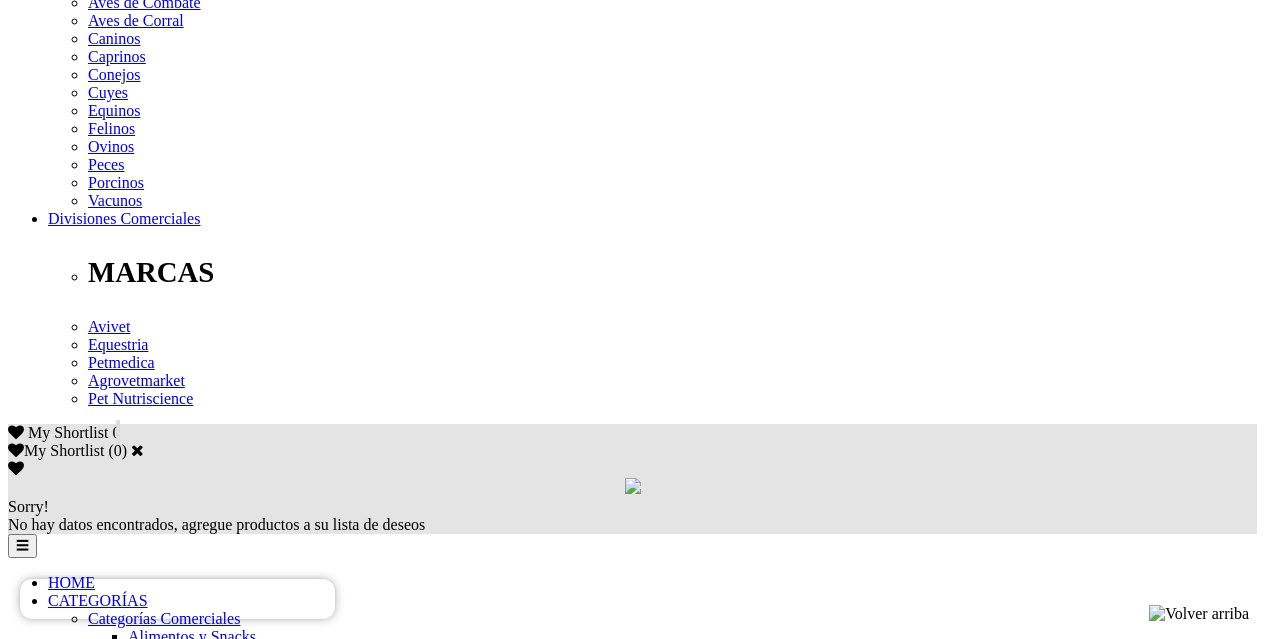 scroll, scrollTop: 800, scrollLeft: 0, axis: vertical 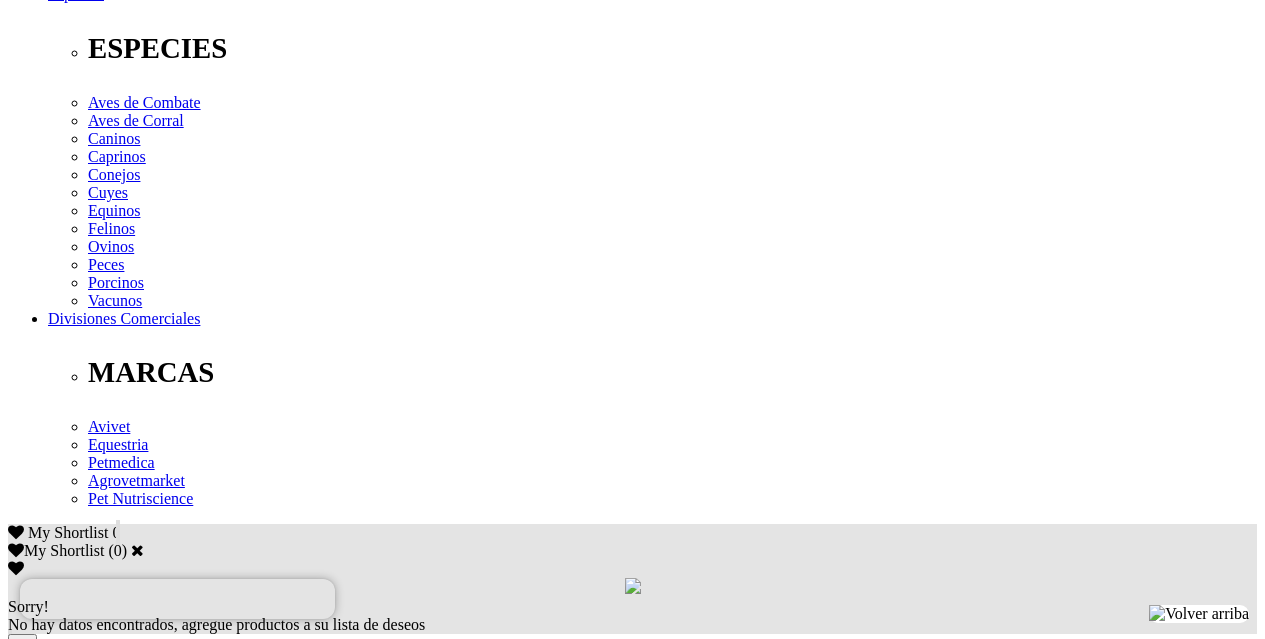 drag, startPoint x: 82, startPoint y: 517, endPoint x: 397, endPoint y: 518, distance: 315.0016 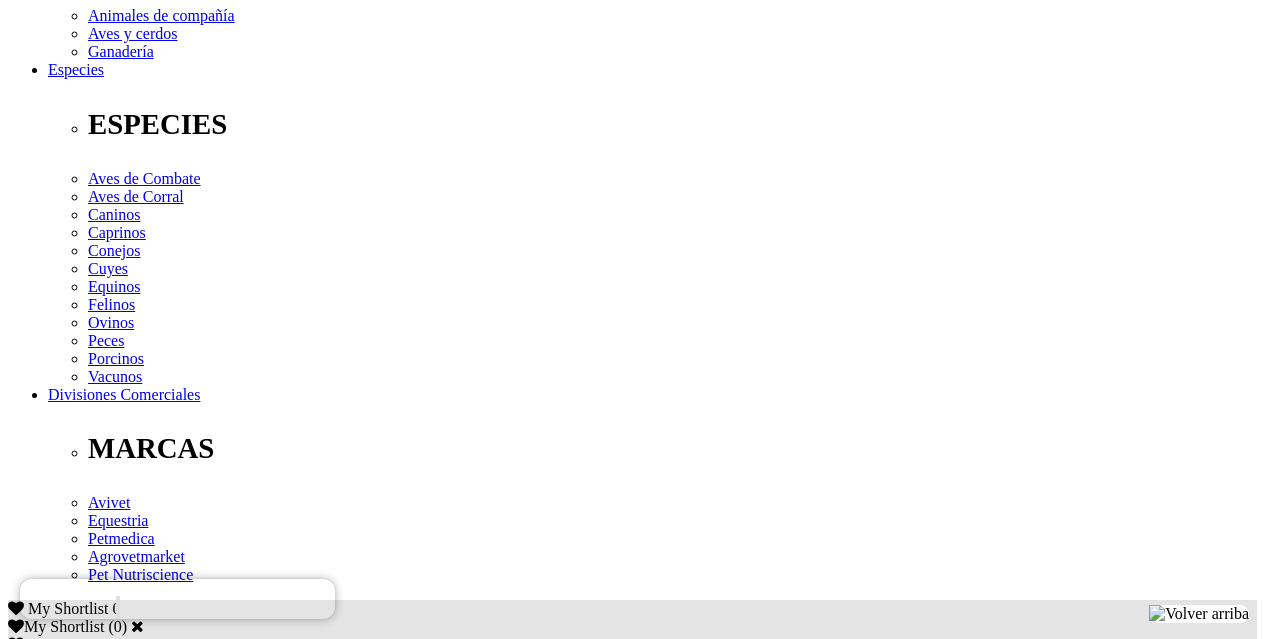 scroll, scrollTop: 700, scrollLeft: 0, axis: vertical 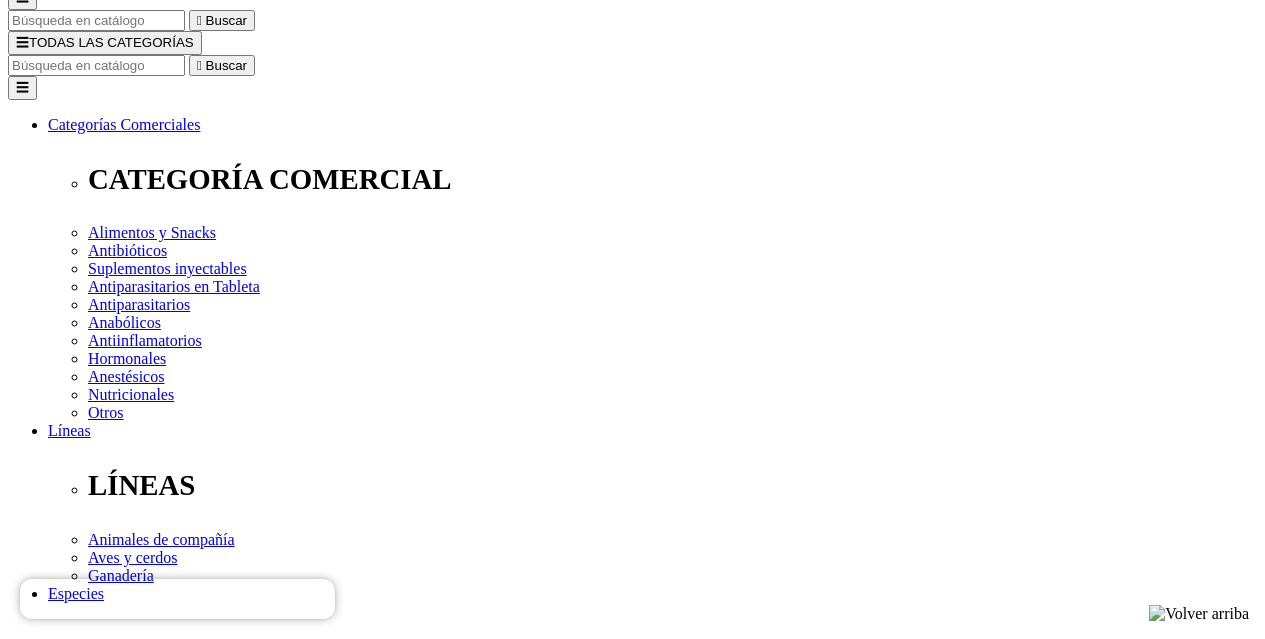 drag, startPoint x: 644, startPoint y: 334, endPoint x: 720, endPoint y: 352, distance: 78.10249 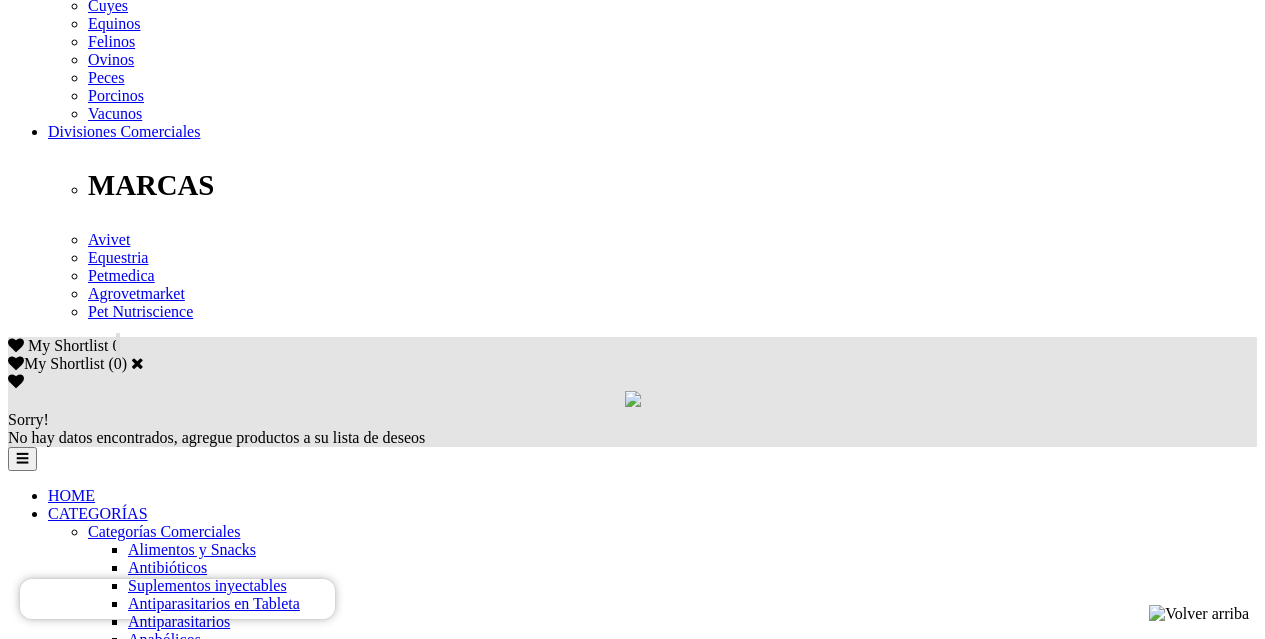 scroll, scrollTop: 1000, scrollLeft: 0, axis: vertical 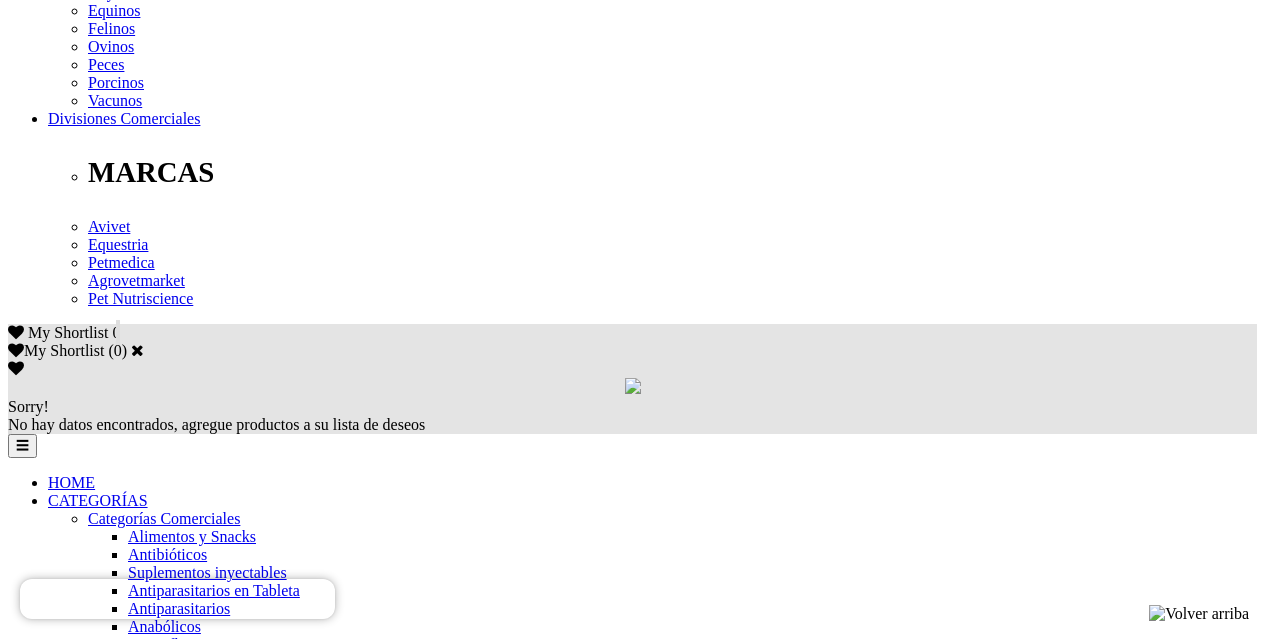 drag, startPoint x: 615, startPoint y: 496, endPoint x: 1051, endPoint y: 502, distance: 436.0413 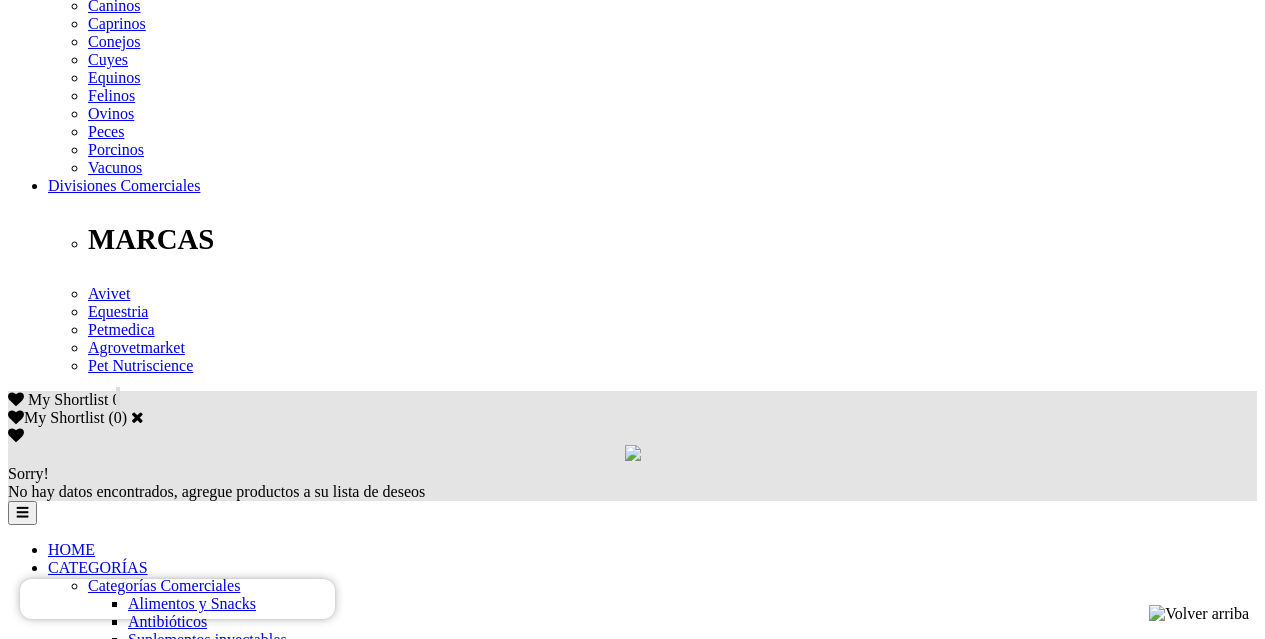 scroll, scrollTop: 900, scrollLeft: 0, axis: vertical 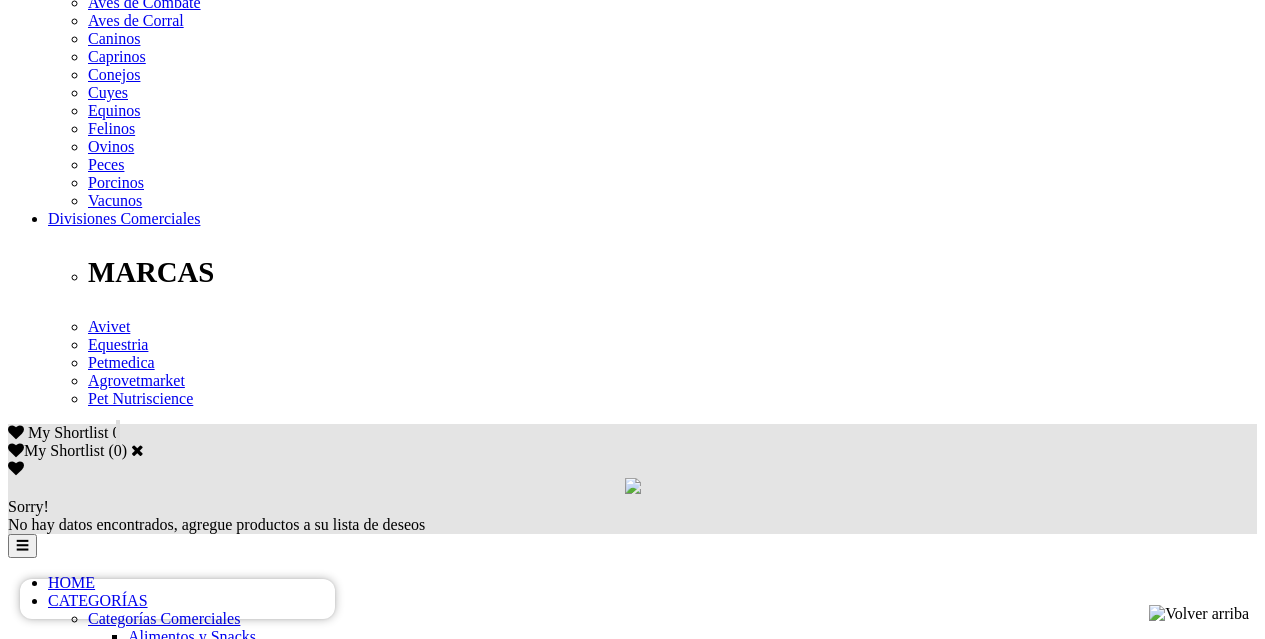 drag, startPoint x: 349, startPoint y: 295, endPoint x: 587, endPoint y: 430, distance: 273.622 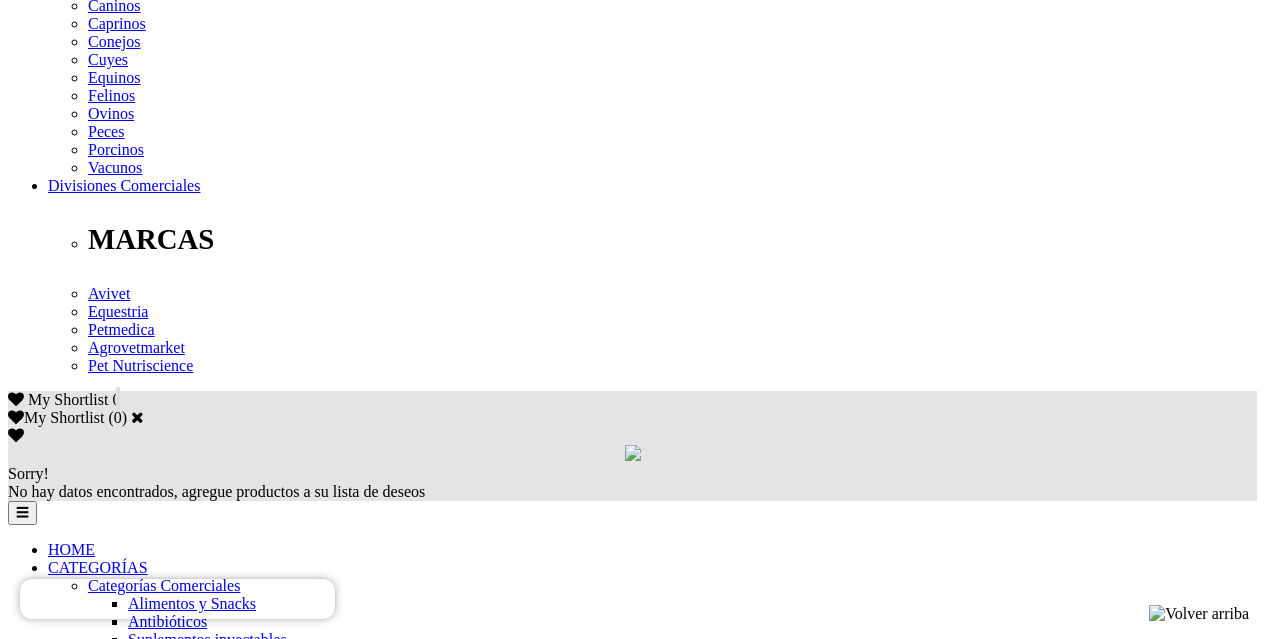 scroll, scrollTop: 900, scrollLeft: 0, axis: vertical 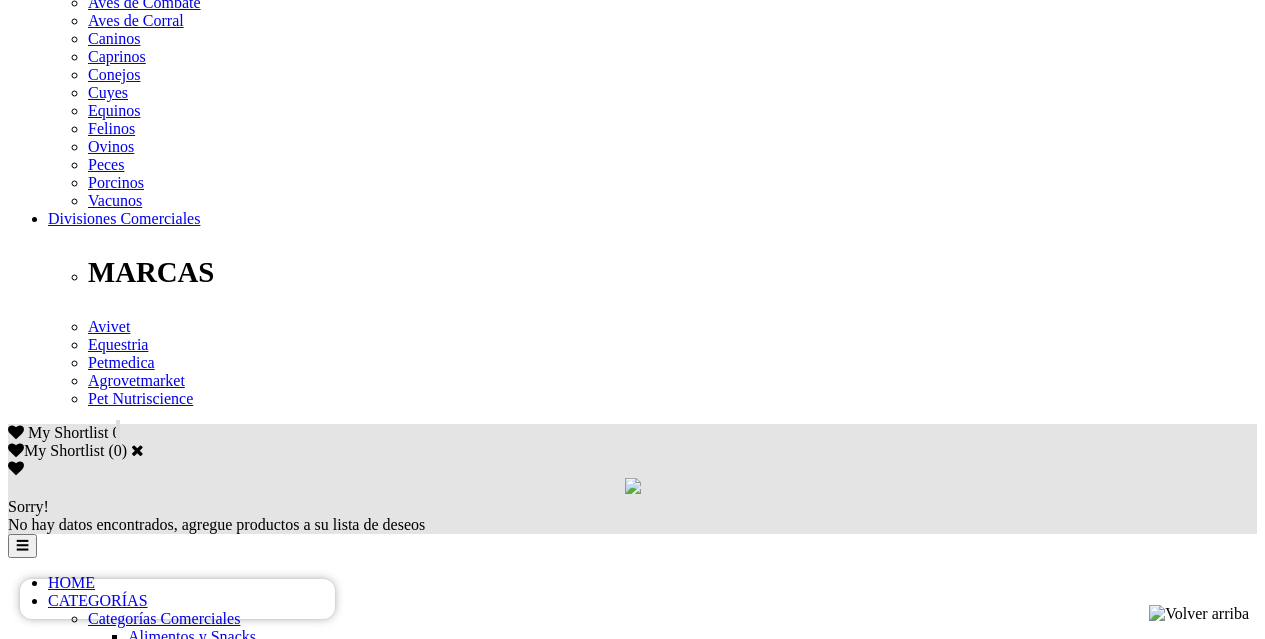click on "Formulación" at bounding box center (89, 2336) 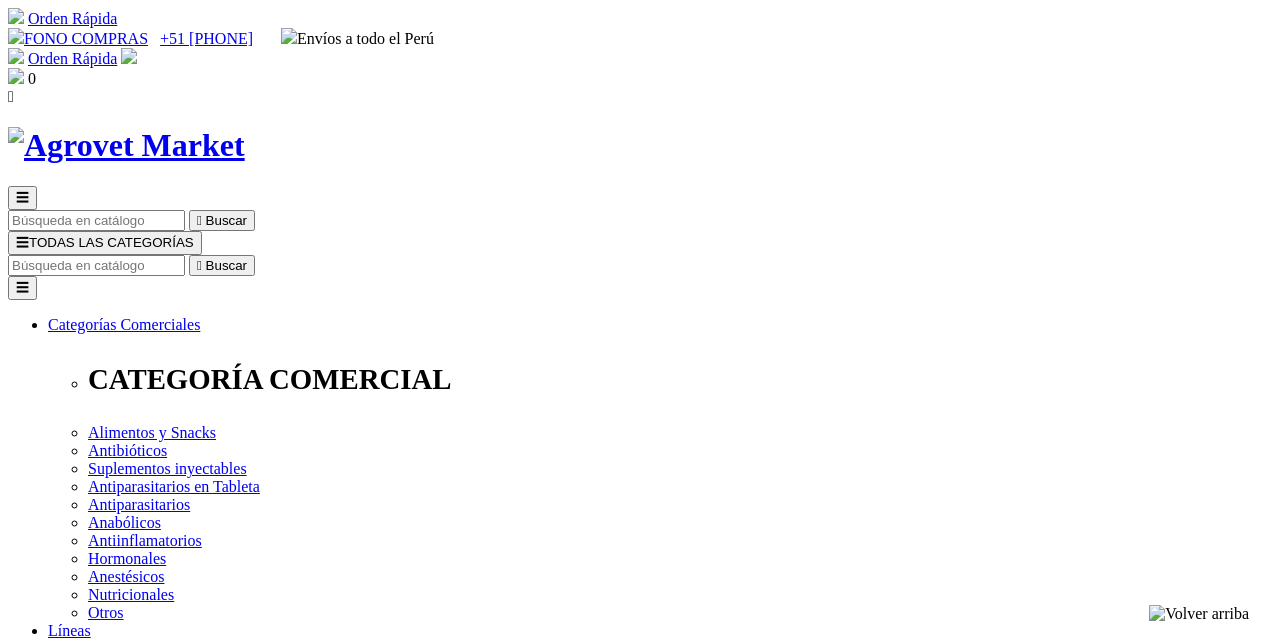 scroll, scrollTop: 0, scrollLeft: 0, axis: both 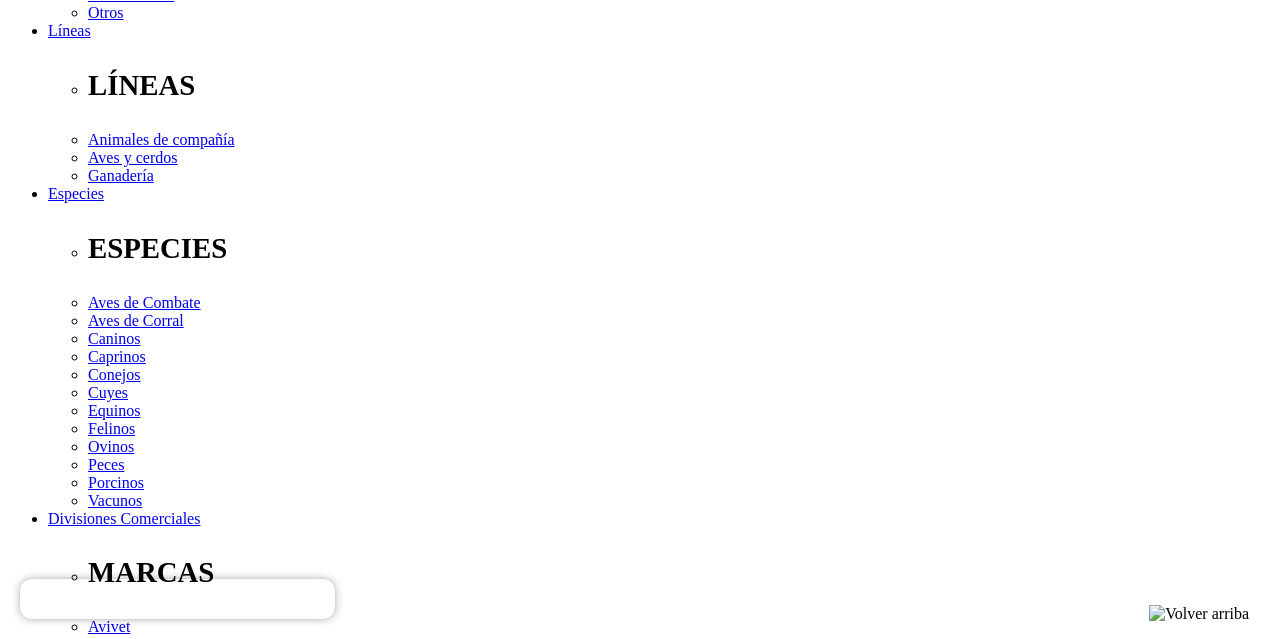 click on "Xelamec® Spot On - De 10 a 20 kg  es una pipeta antiparasitaria de amplio espectro a base de Selamectina al 6%, molécula especialmente diseñada para el tratamiento y control de parasitos internos y externos de perros y gatos.
¿Cómo funciona?
Una vez aplicado, el producto se absorbe y distribuye rápidamente a nivel sistémico para ejercer su control sobre los parásitos internos y luego se deposita en las glandulas sebáceas, por donde llegará a la piel y se pondrá en contacto parásitos externos para eliminarlos.
La selamectina aumenta la permeabilidad de la membrana provocando su hiperpolarización, bloqueando la transmisión postsináptica de los impulsos nerviosos, causando parálisis y muerte en las especies de nematodos y artrópodos sensibles.
Ventajas y beneficios
Ideal para perros y gatos de 10 a 20 kg.
Fácil aplicación y rápida acción.
Cada pipeta ofrece protección por 30 días y en cada caja encontrarás 5 pipetas de 2 ml." at bounding box center [632, 2891] 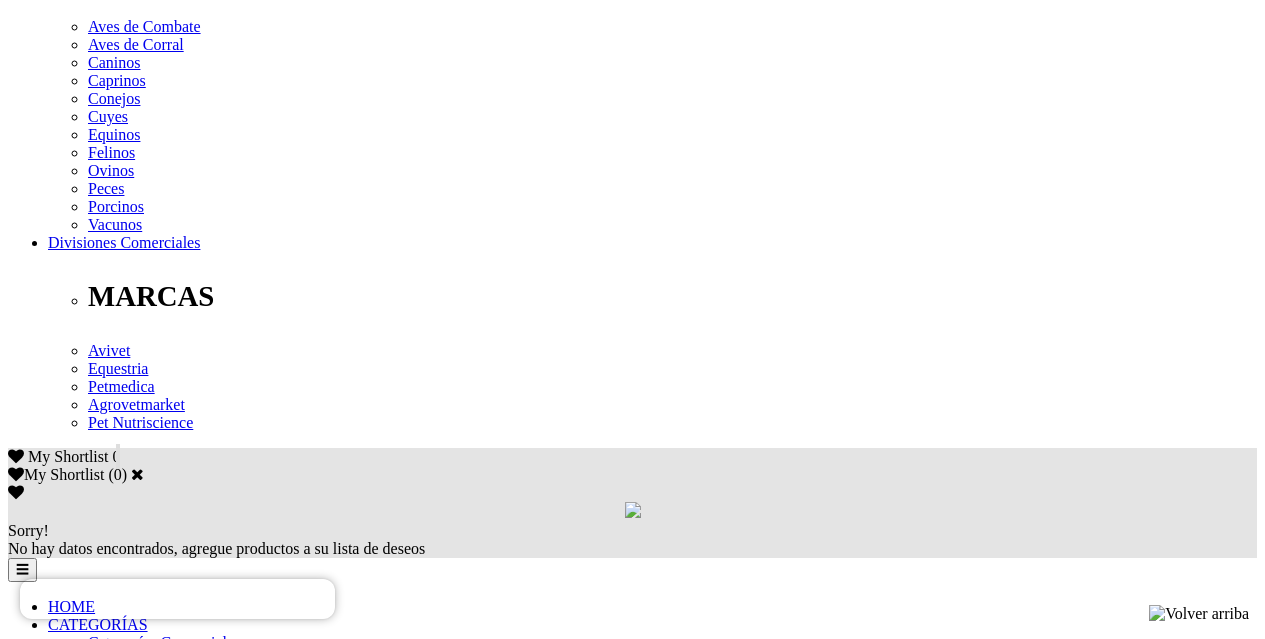 scroll, scrollTop: 900, scrollLeft: 0, axis: vertical 